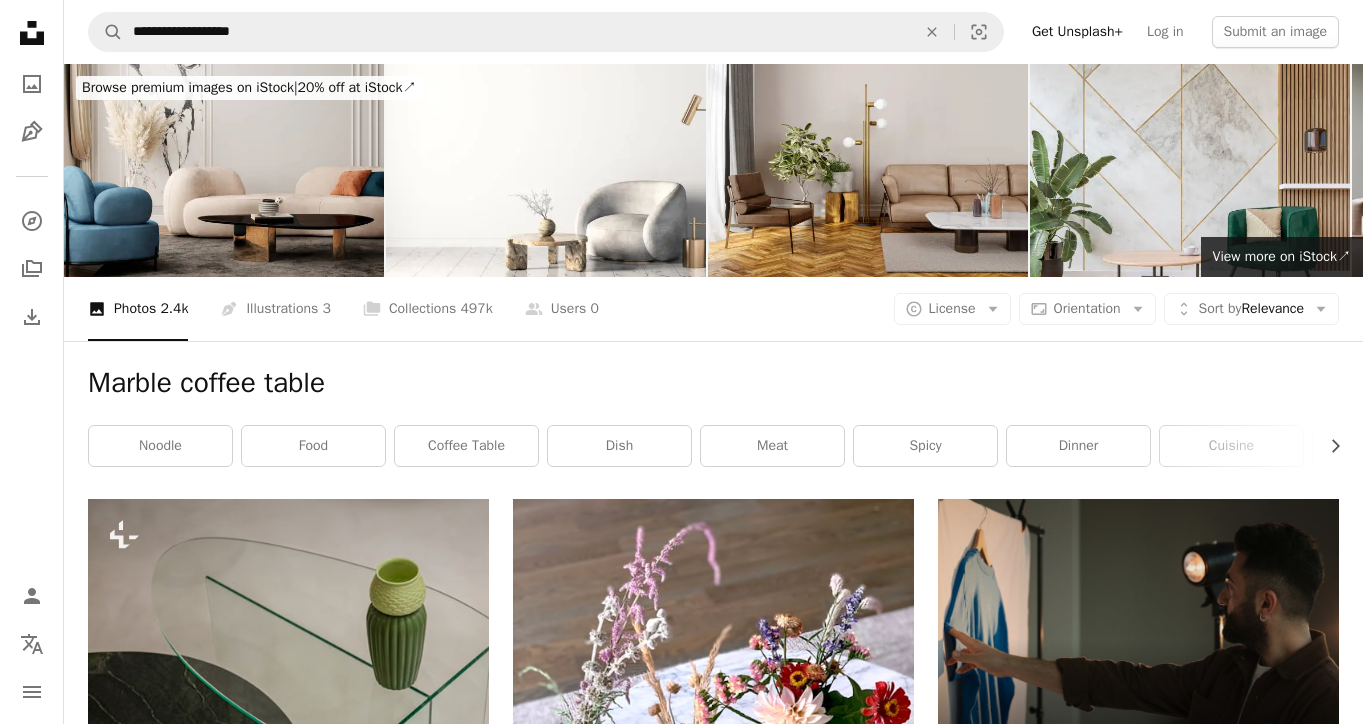 scroll, scrollTop: 55028, scrollLeft: 0, axis: vertical 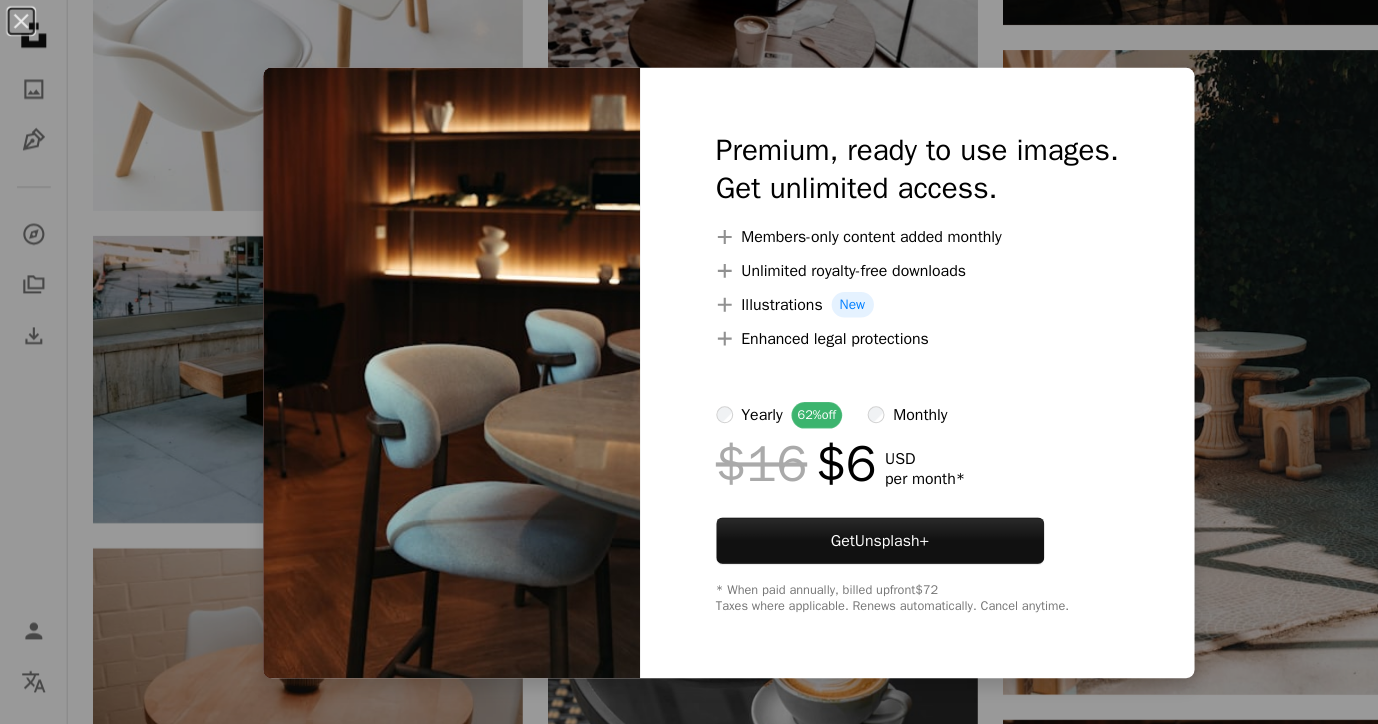 click on "An X shape Premium, ready to use images. Get unlimited access. A plus sign Members-only content added monthly A plus sign Unlimited royalty-free downloads A plus sign Illustrations  New A plus sign Enhanced legal protections yearly 62%  off monthly $16   $6 USD per month * Get  Unsplash+ * When paid annually, billed upfront  $72 Taxes where applicable. Renews automatically. Cancel anytime." at bounding box center (689, 362) 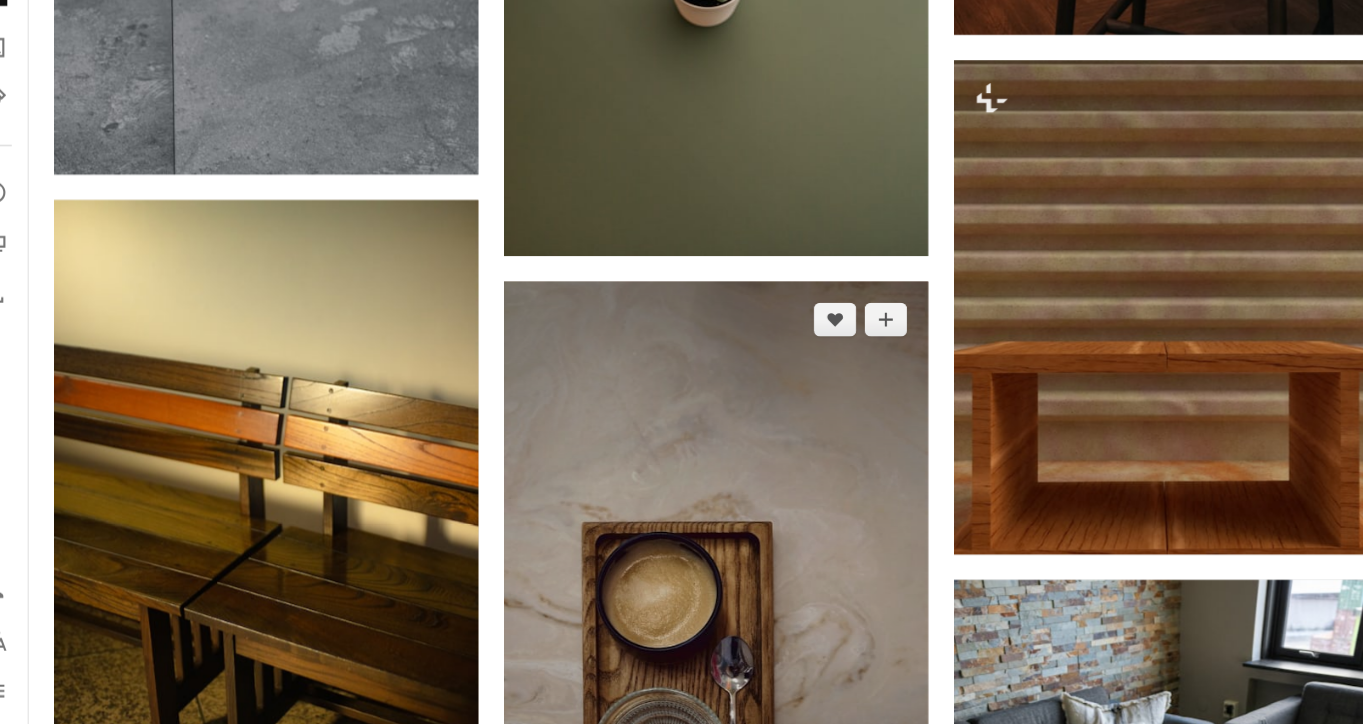 scroll, scrollTop: 55165, scrollLeft: 0, axis: vertical 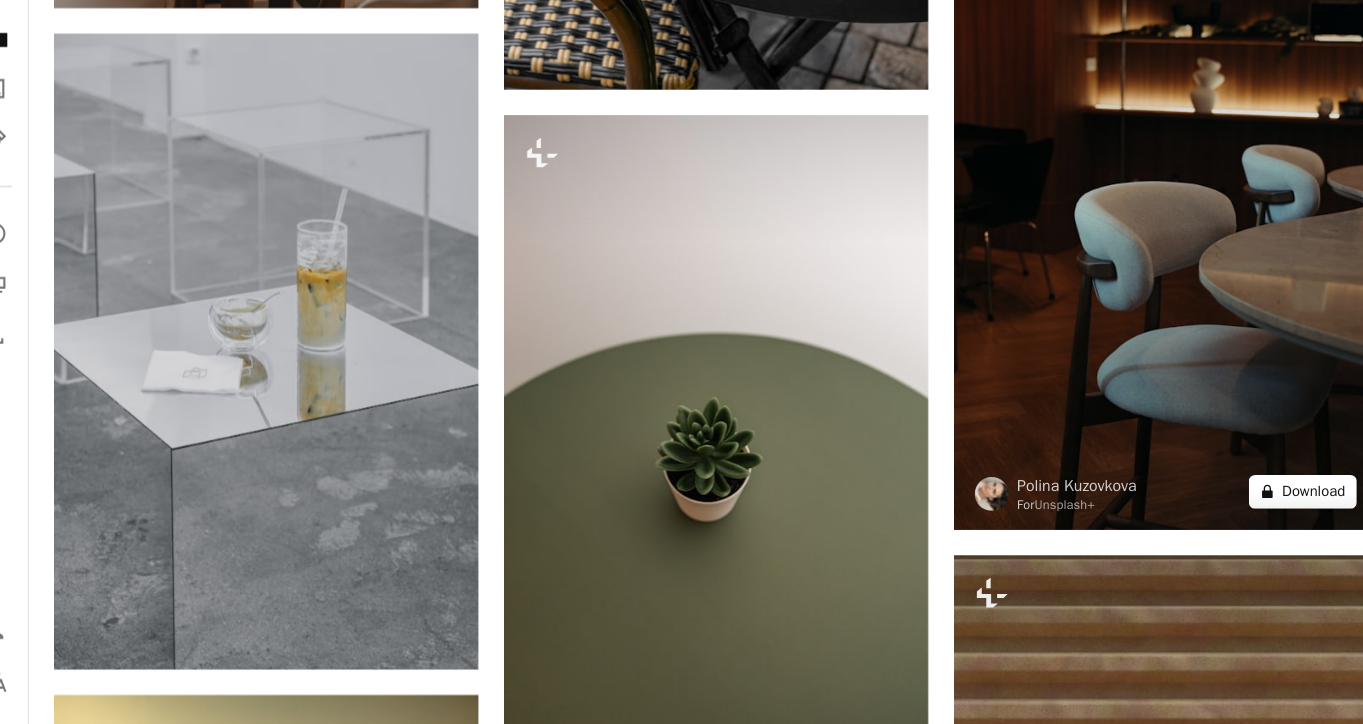 click on "A lock Download" at bounding box center (1268, 465) 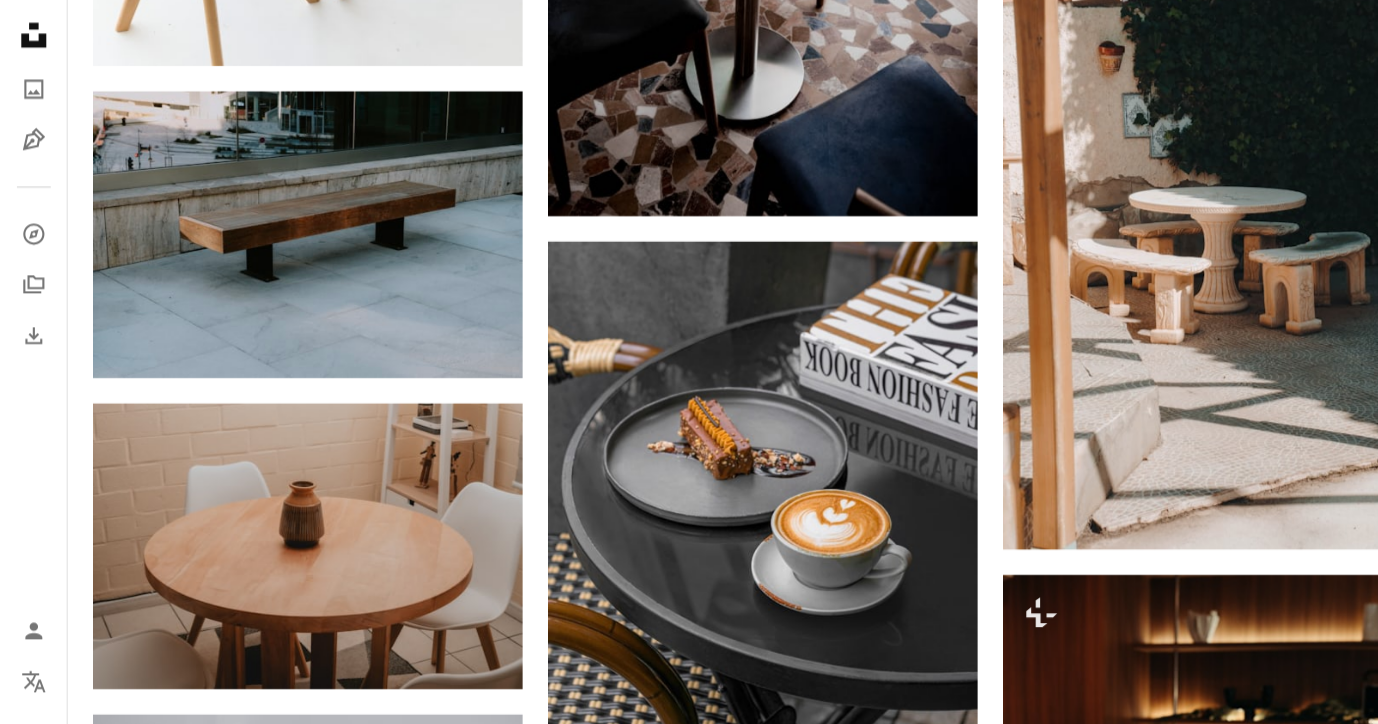 click on "An X shape Premium, ready to use images. Get unlimited access. A plus sign Members-only content added monthly A plus sign Unlimited royalty-free downloads A plus sign Illustrations  New A plus sign Enhanced legal protections yearly 62%  off monthly $16   $6 USD per month * Get  Unsplash+ * When paid annually, billed upfront  $72 Taxes where applicable. Renews automatically. Cancel anytime." at bounding box center (689, 5387) 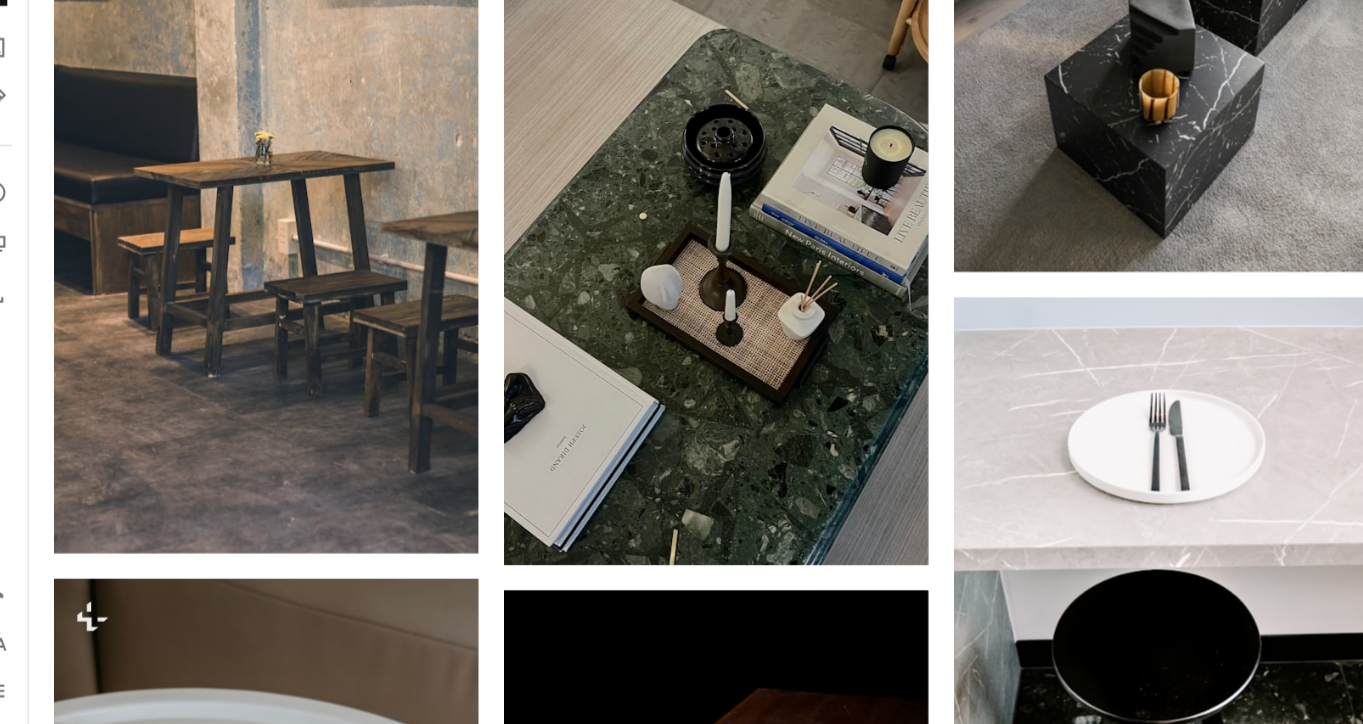 scroll, scrollTop: 56487, scrollLeft: 0, axis: vertical 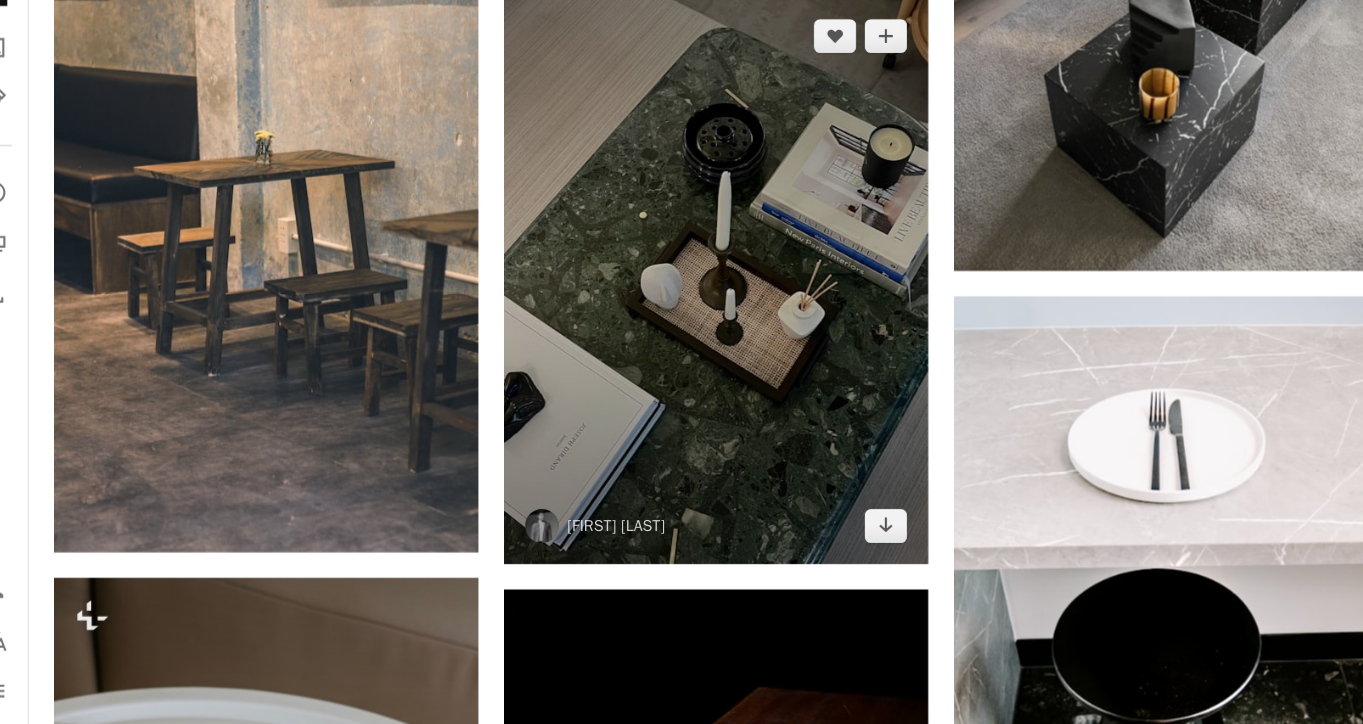 click at bounding box center [713, 304] 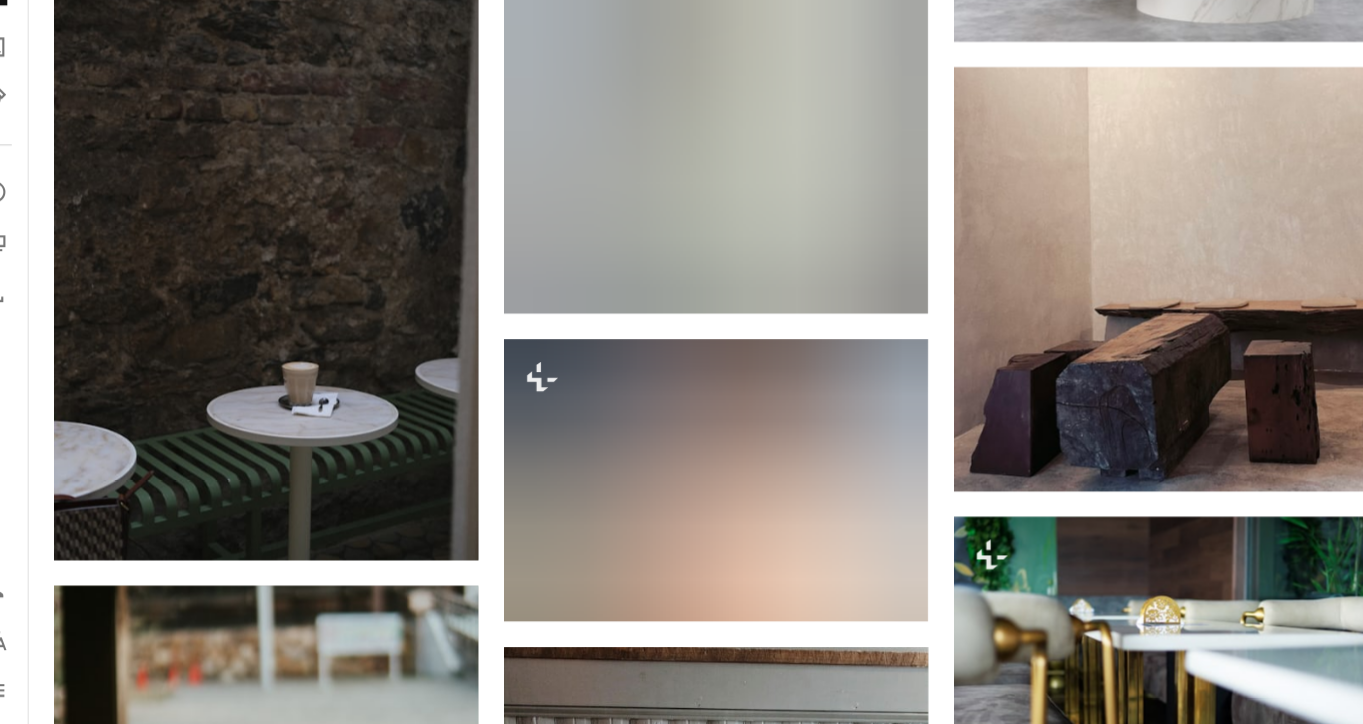 scroll, scrollTop: 58345, scrollLeft: 0, axis: vertical 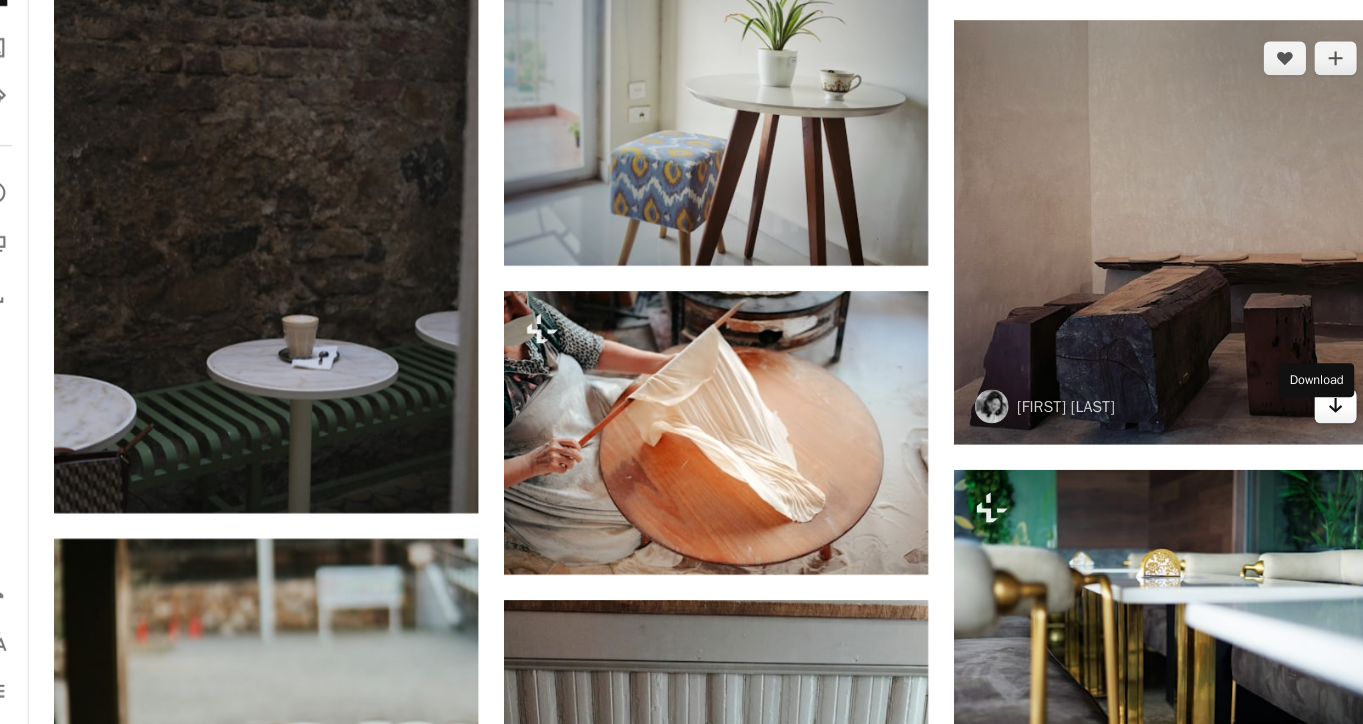 click on "Arrow pointing down" at bounding box center [1299, 423] 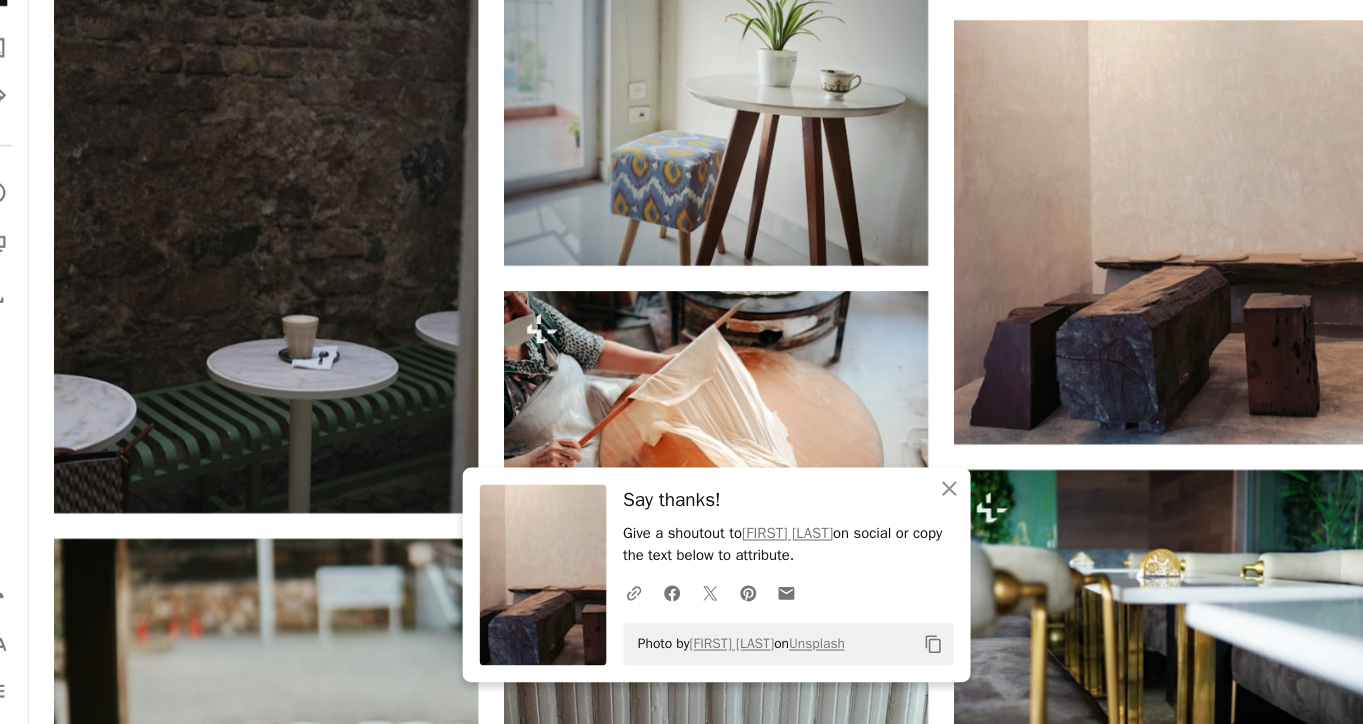 click on "[FIRST] [LAST]" at bounding box center (1138, -26581) 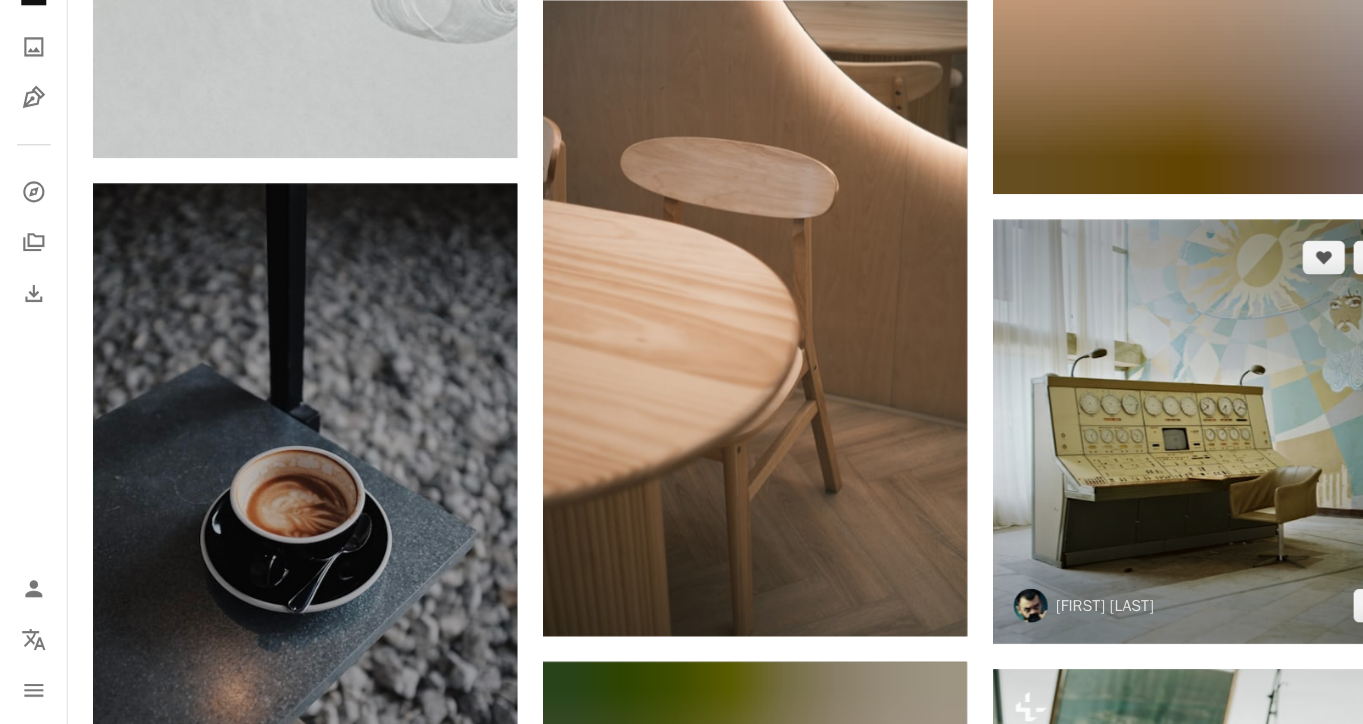 scroll, scrollTop: 79592, scrollLeft: 0, axis: vertical 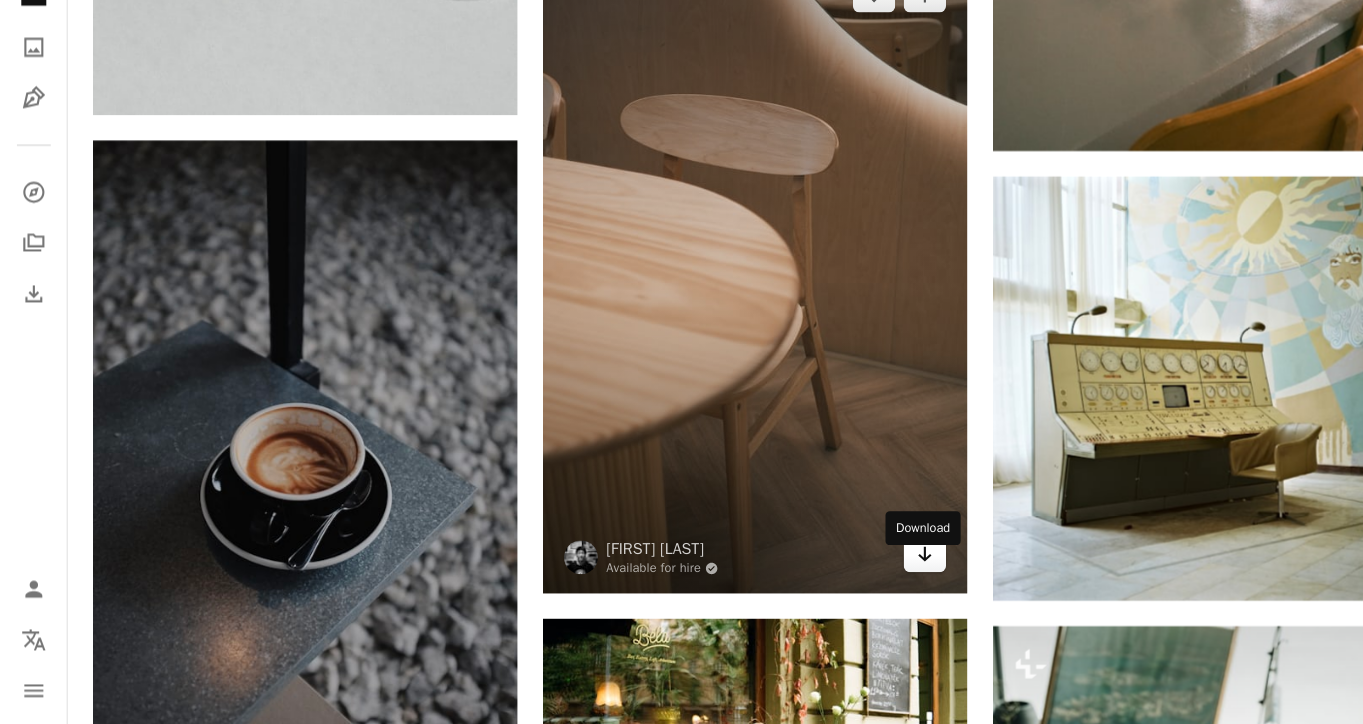 click 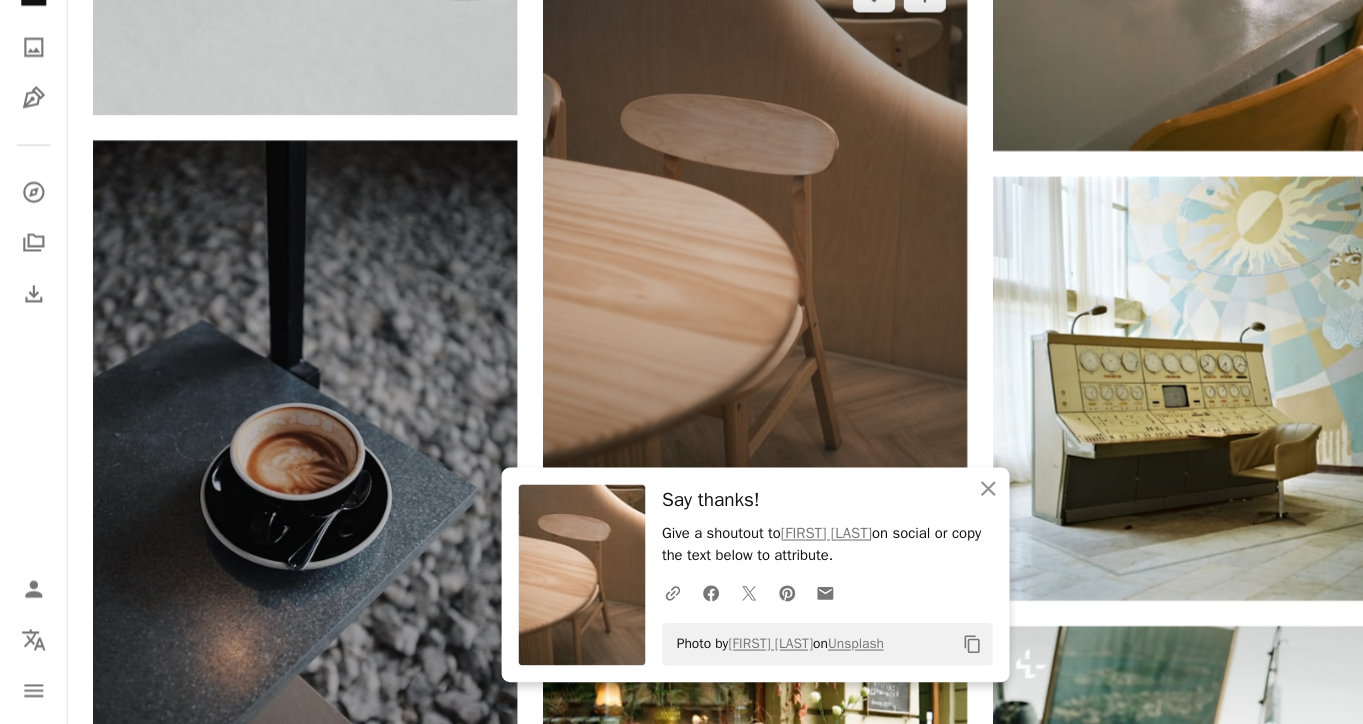 scroll, scrollTop: 79065, scrollLeft: 0, axis: vertical 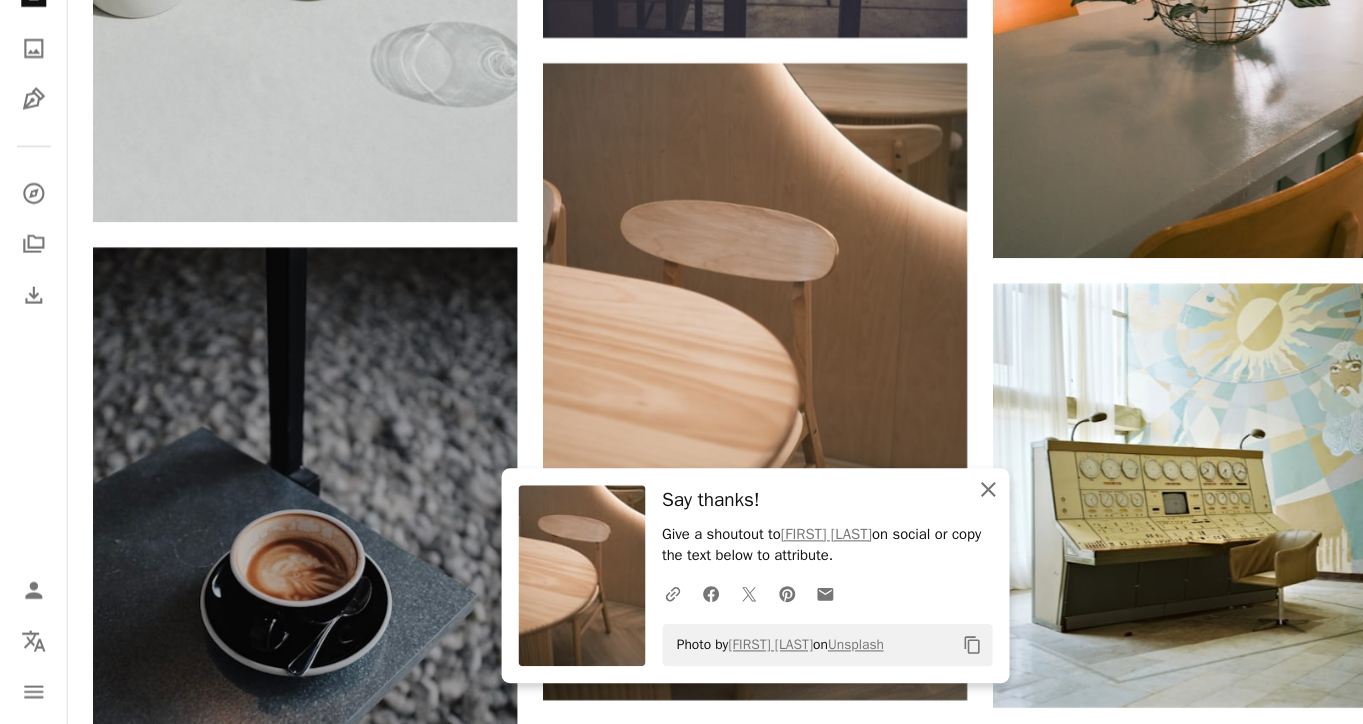 click 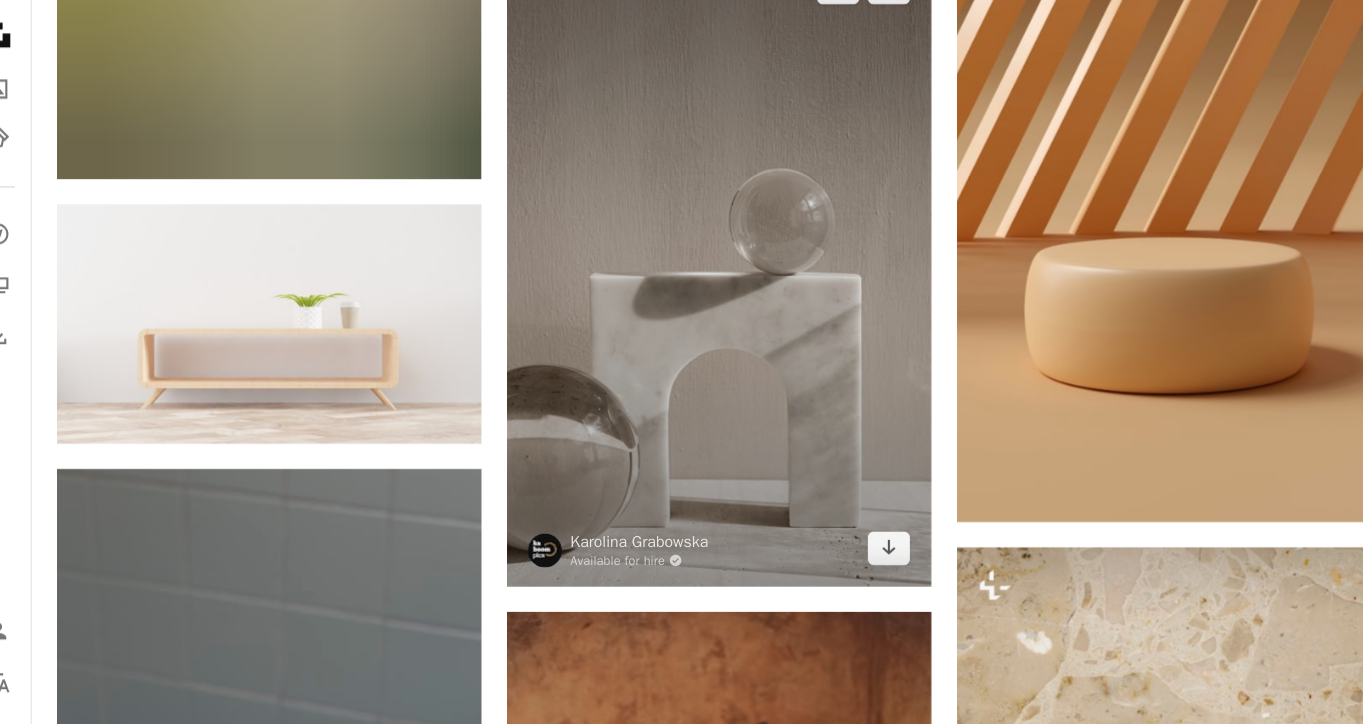 scroll, scrollTop: 108286, scrollLeft: 0, axis: vertical 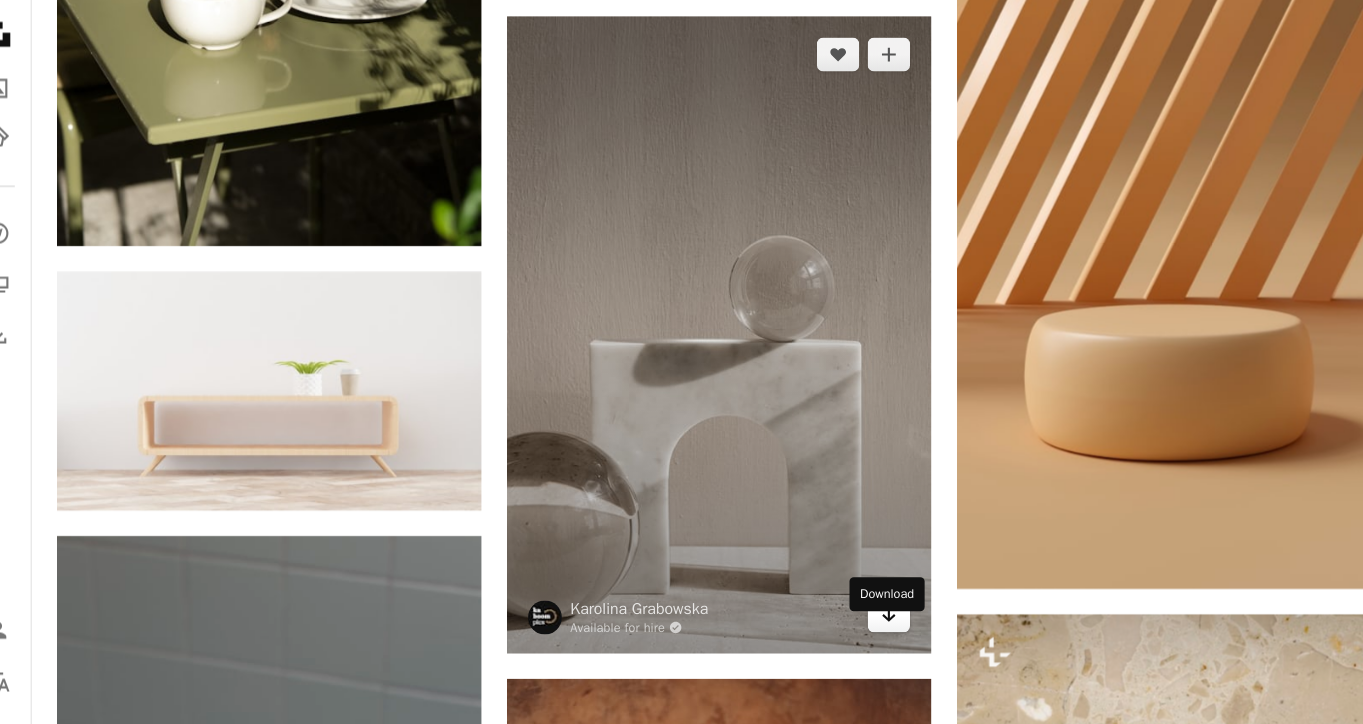 click on "Arrow pointing down" 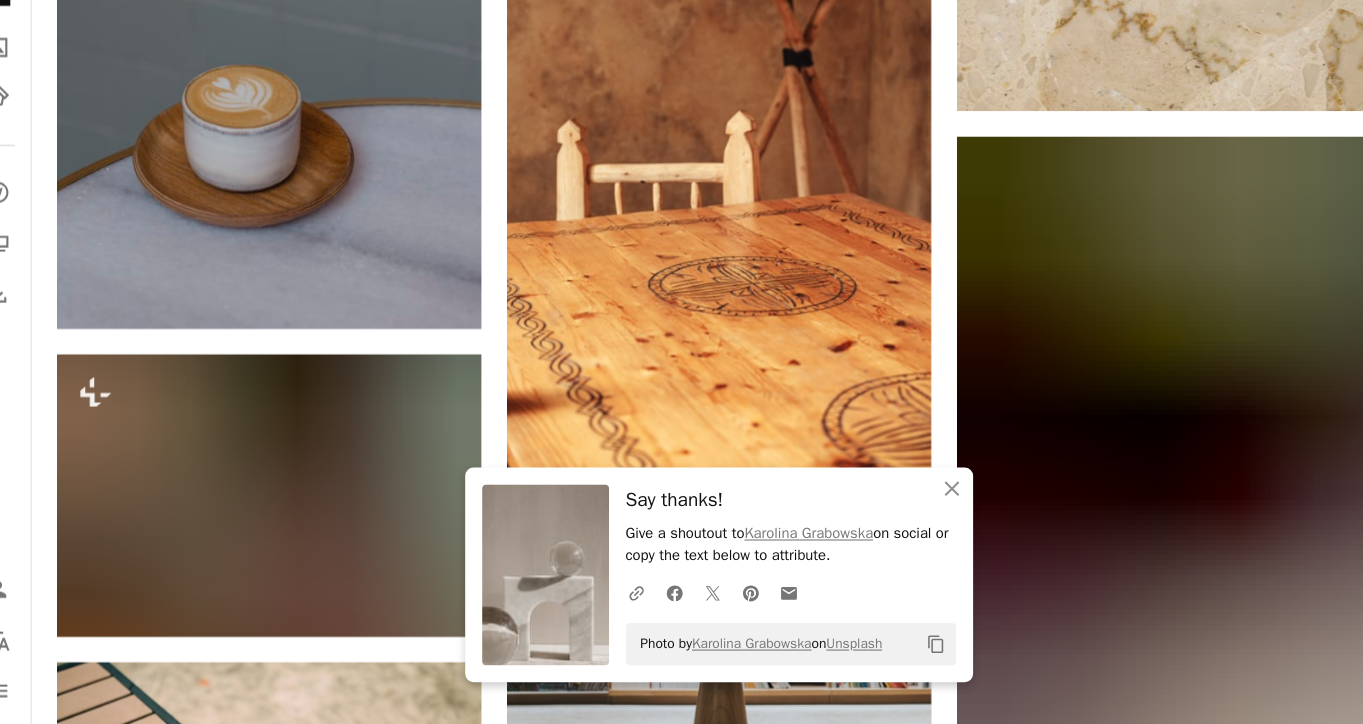 scroll, scrollTop: 109044, scrollLeft: 0, axis: vertical 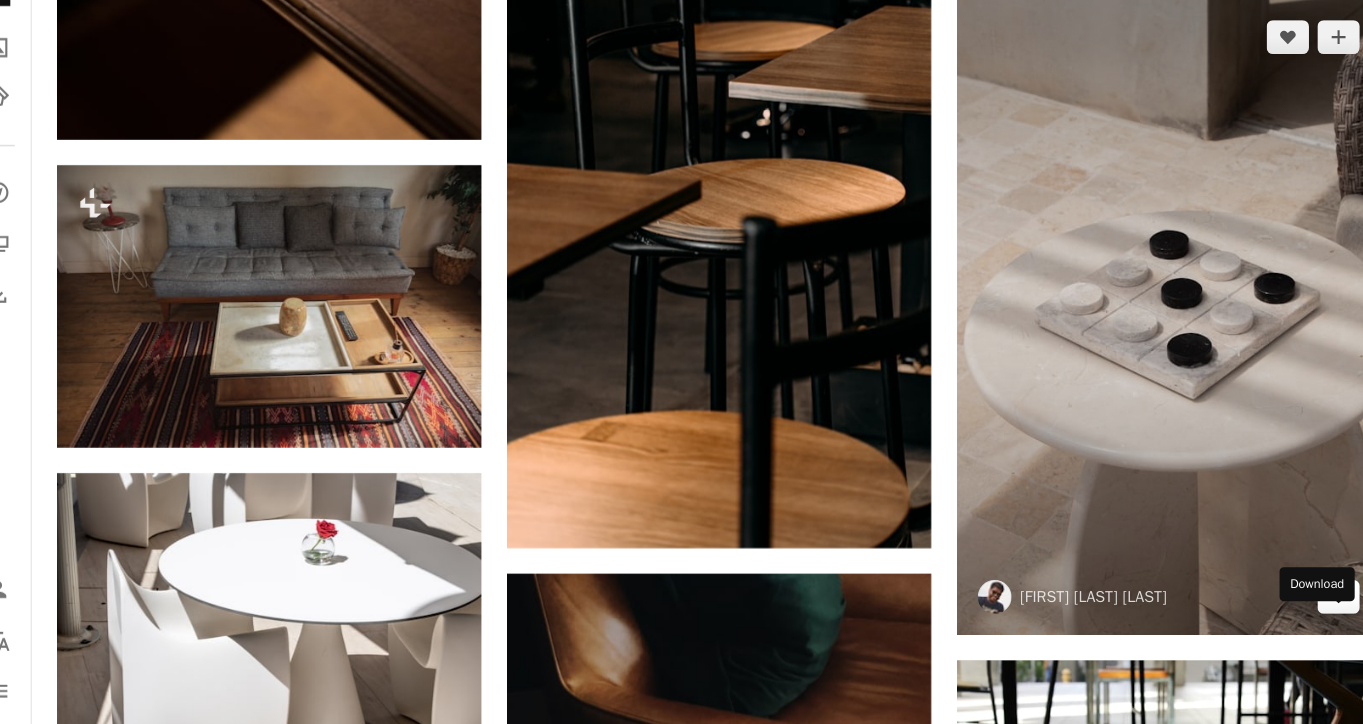 click on "Arrow pointing down" 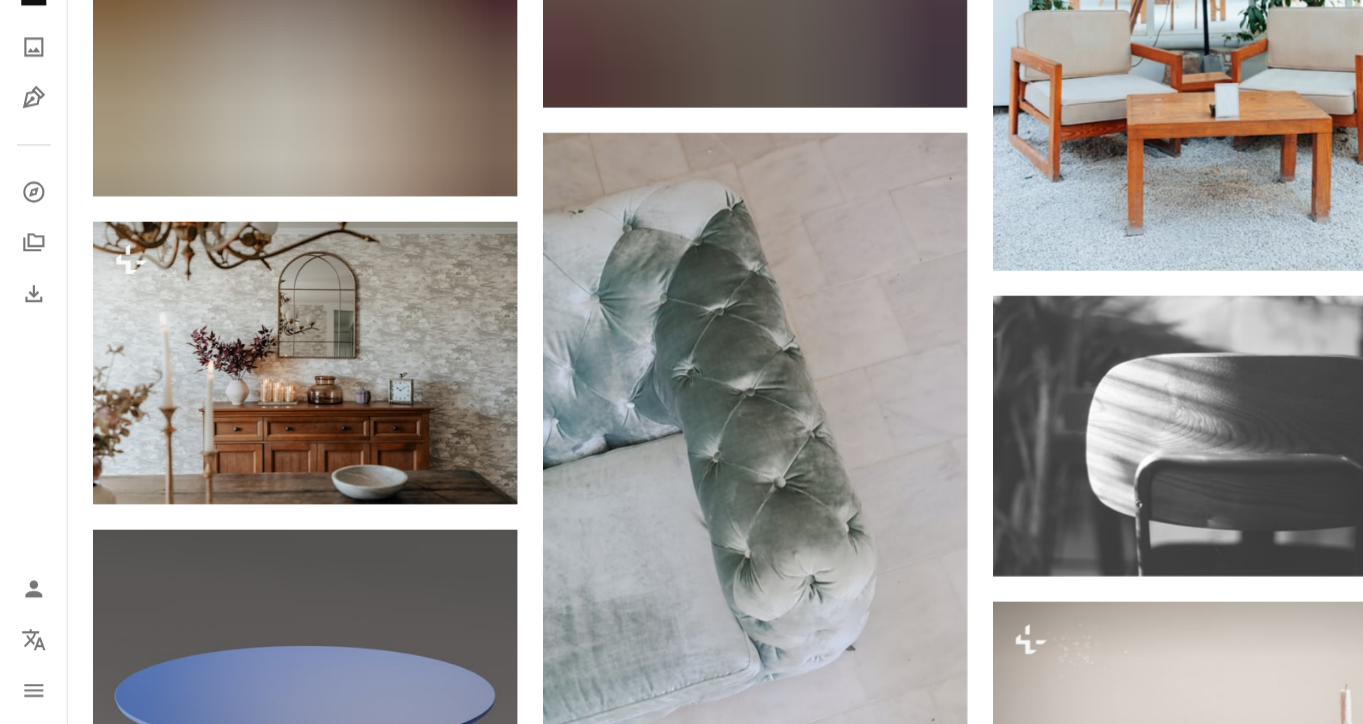 scroll, scrollTop: 159641, scrollLeft: 0, axis: vertical 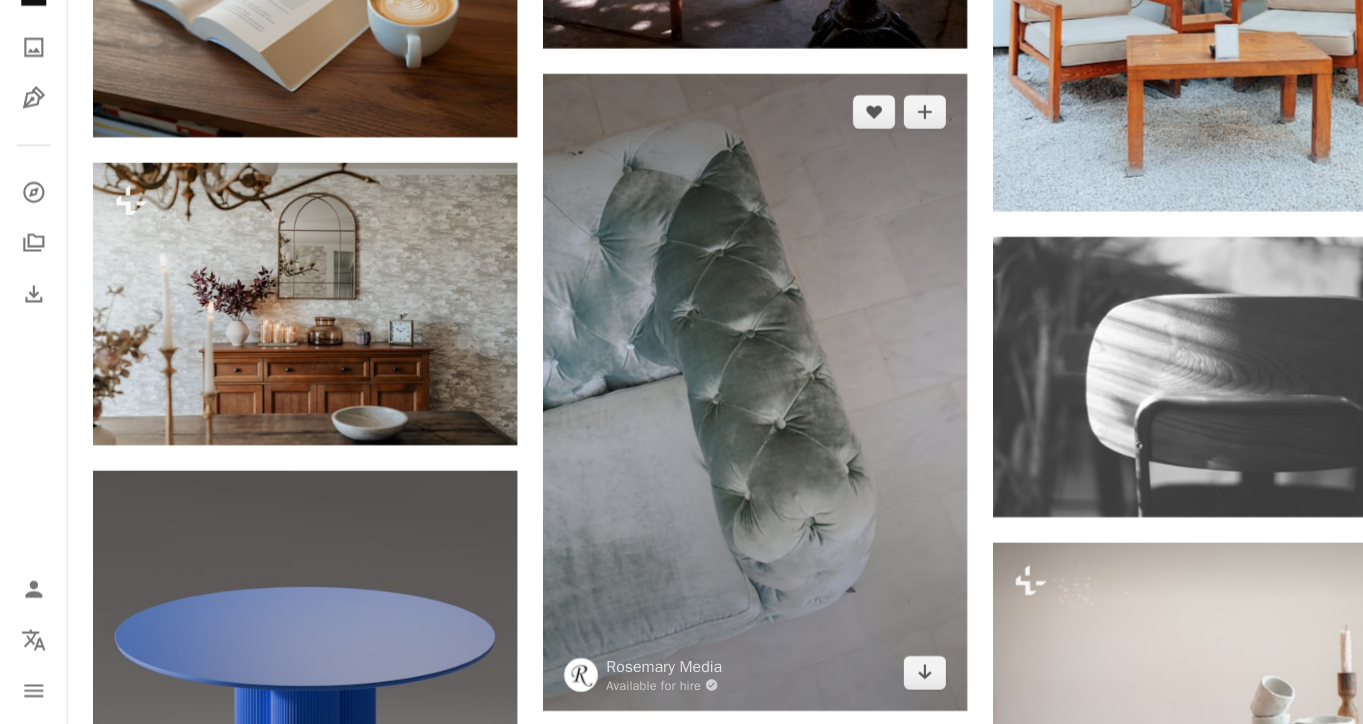 click at bounding box center (713, 410) 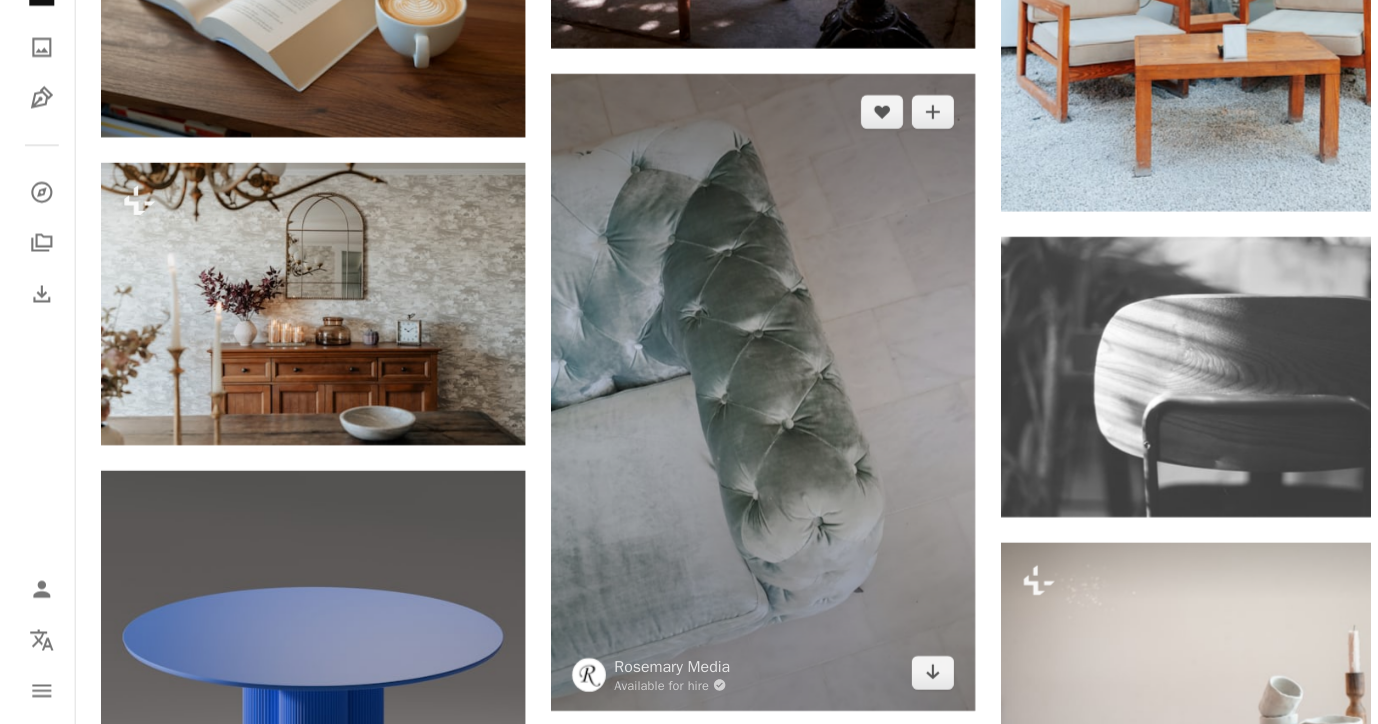 scroll, scrollTop: 159743, scrollLeft: 0, axis: vertical 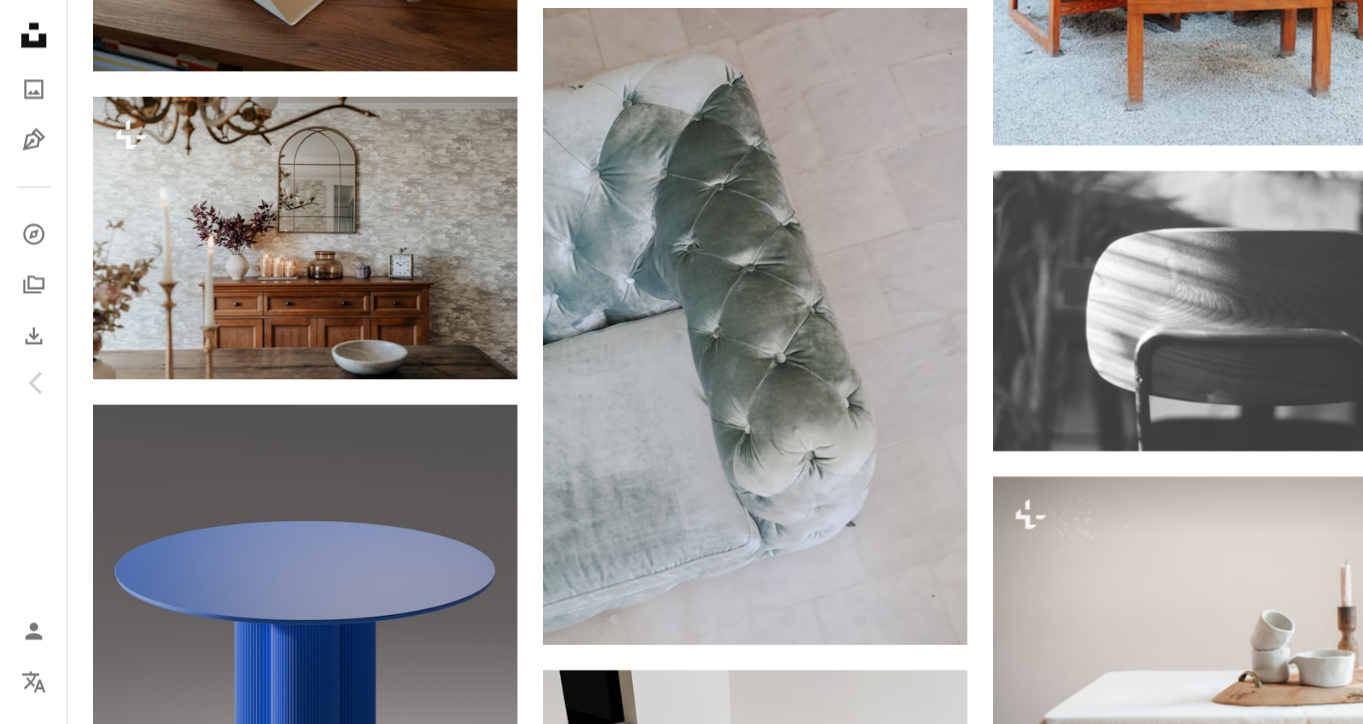 click on "Download free" at bounding box center (1164, 5552) 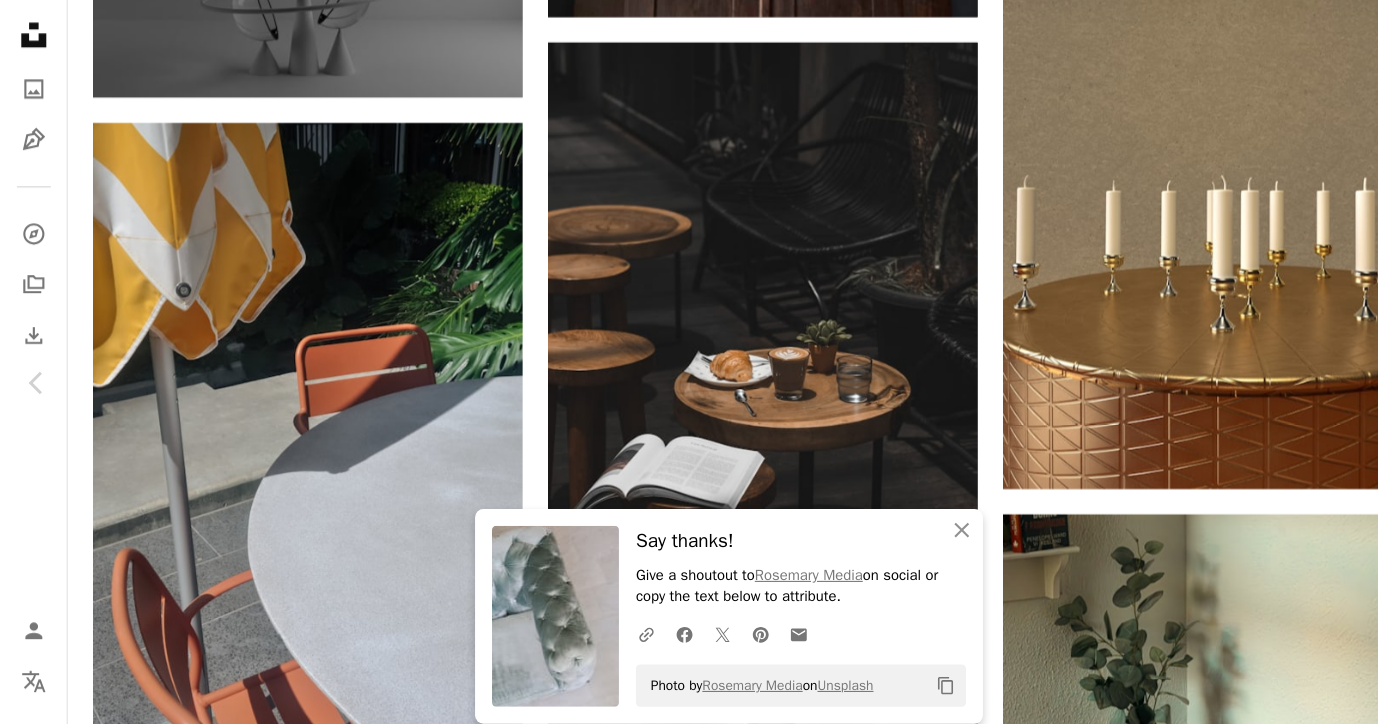 drag, startPoint x: 21, startPoint y: 20, endPoint x: 431, endPoint y: 358, distance: 531.36053 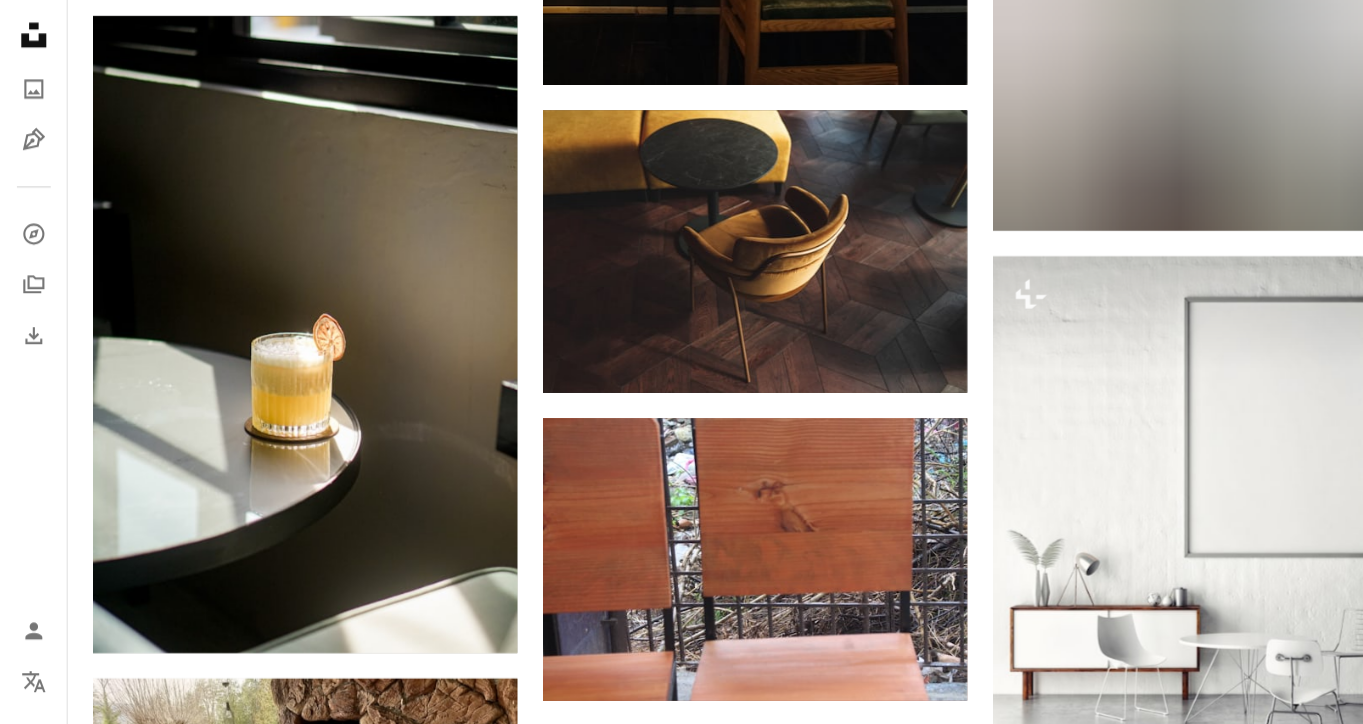 scroll, scrollTop: 170214, scrollLeft: 0, axis: vertical 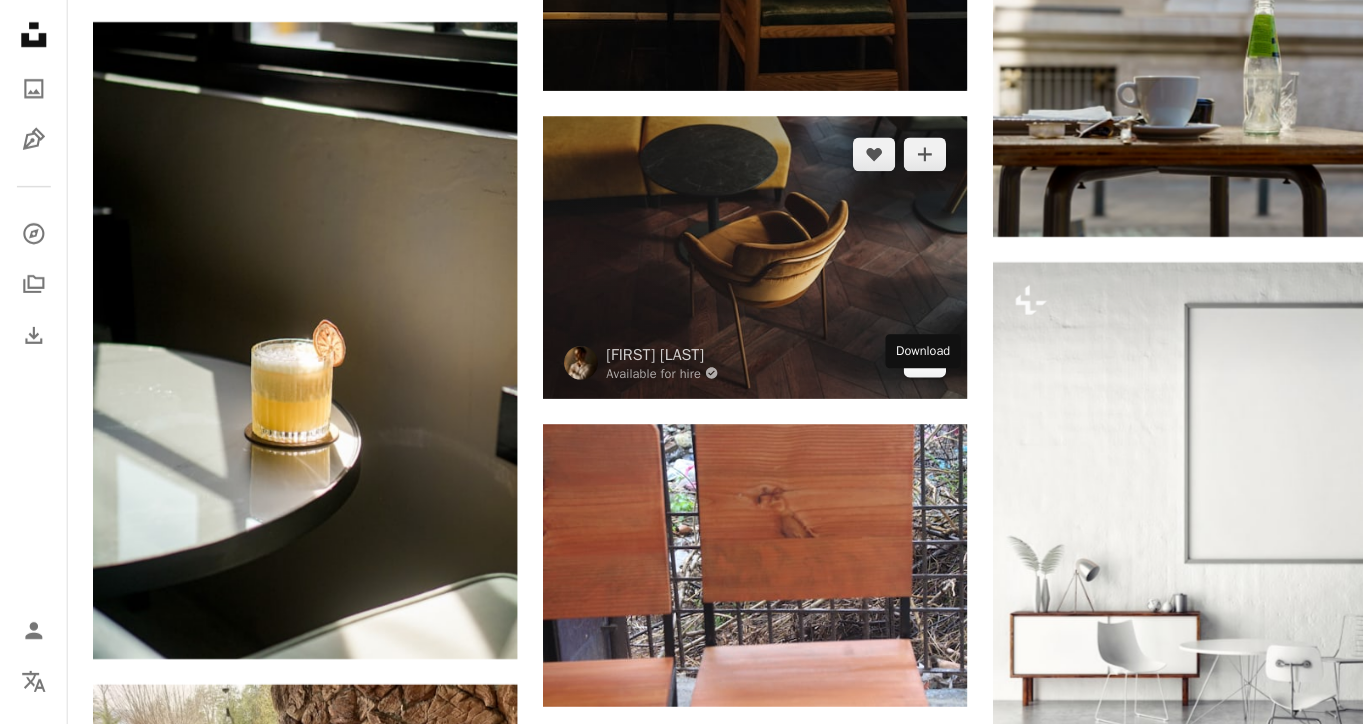 click on "Arrow pointing down" at bounding box center (874, 341) 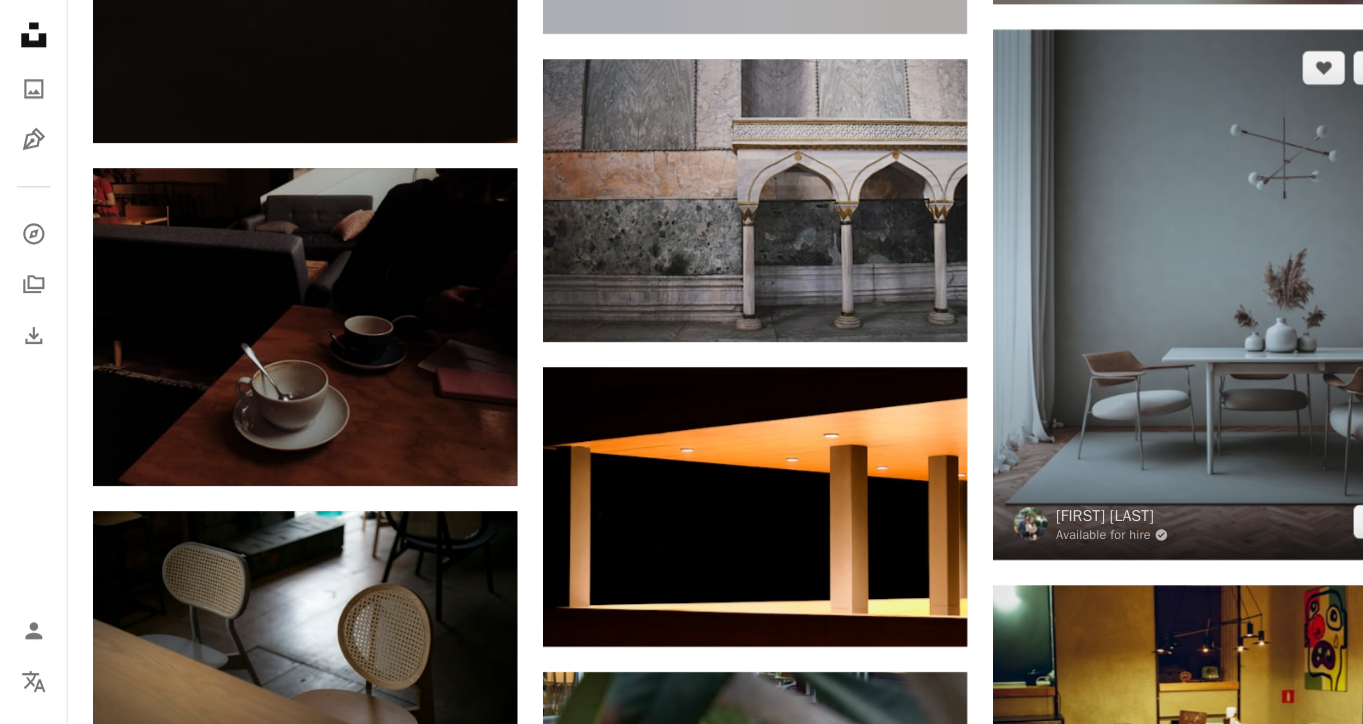 scroll, scrollTop: 174582, scrollLeft: 0, axis: vertical 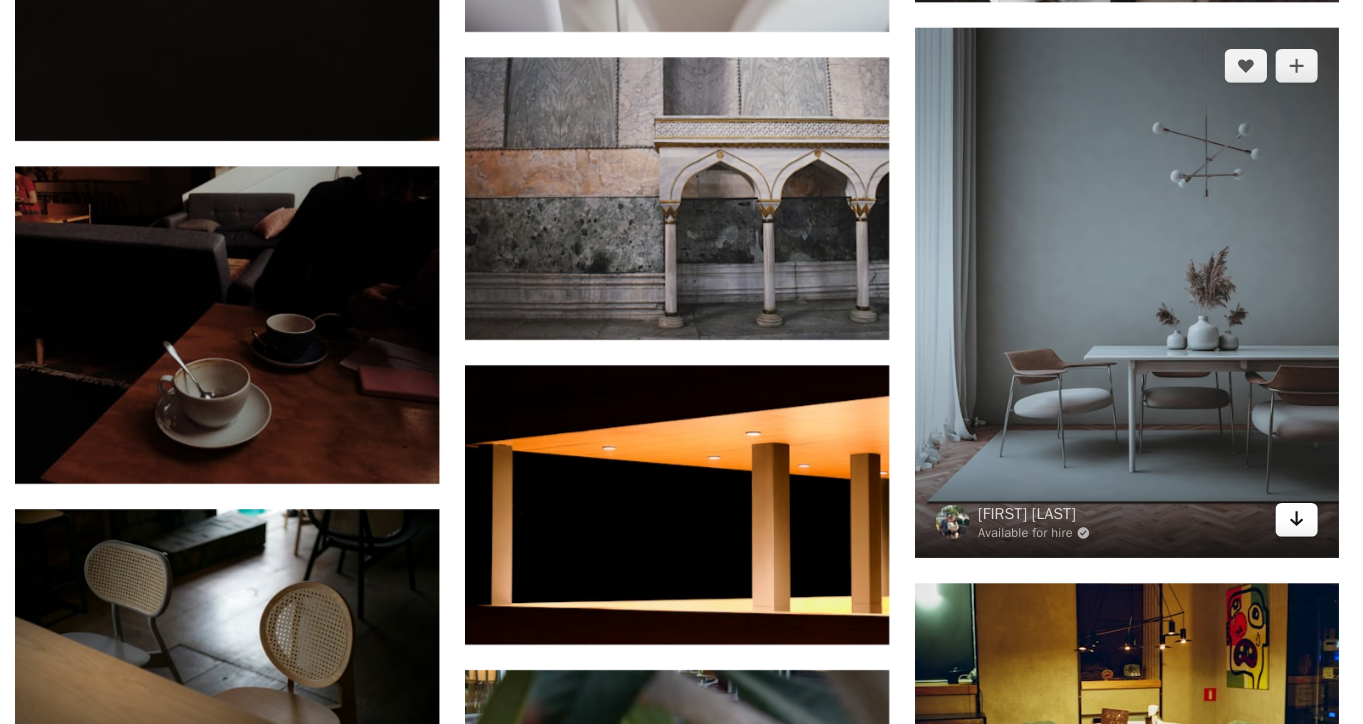 click on "Arrow pointing down" 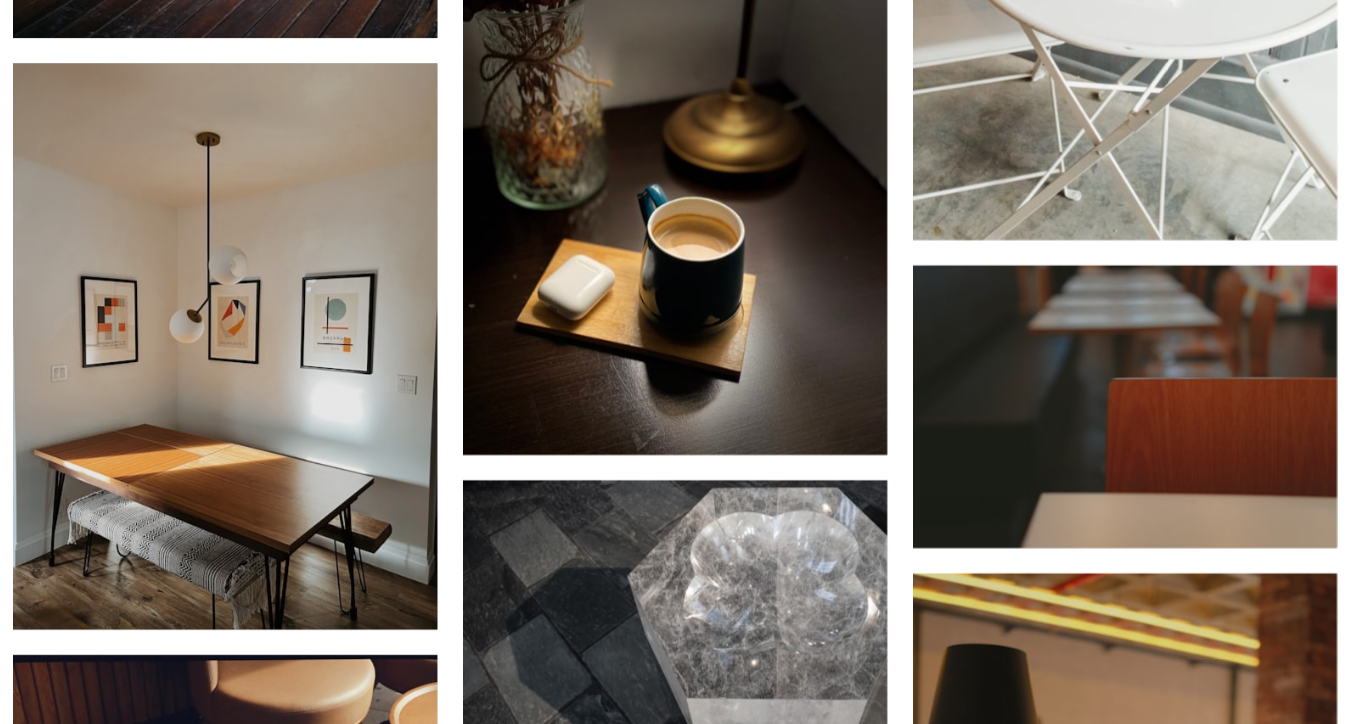 scroll, scrollTop: 187422, scrollLeft: 0, axis: vertical 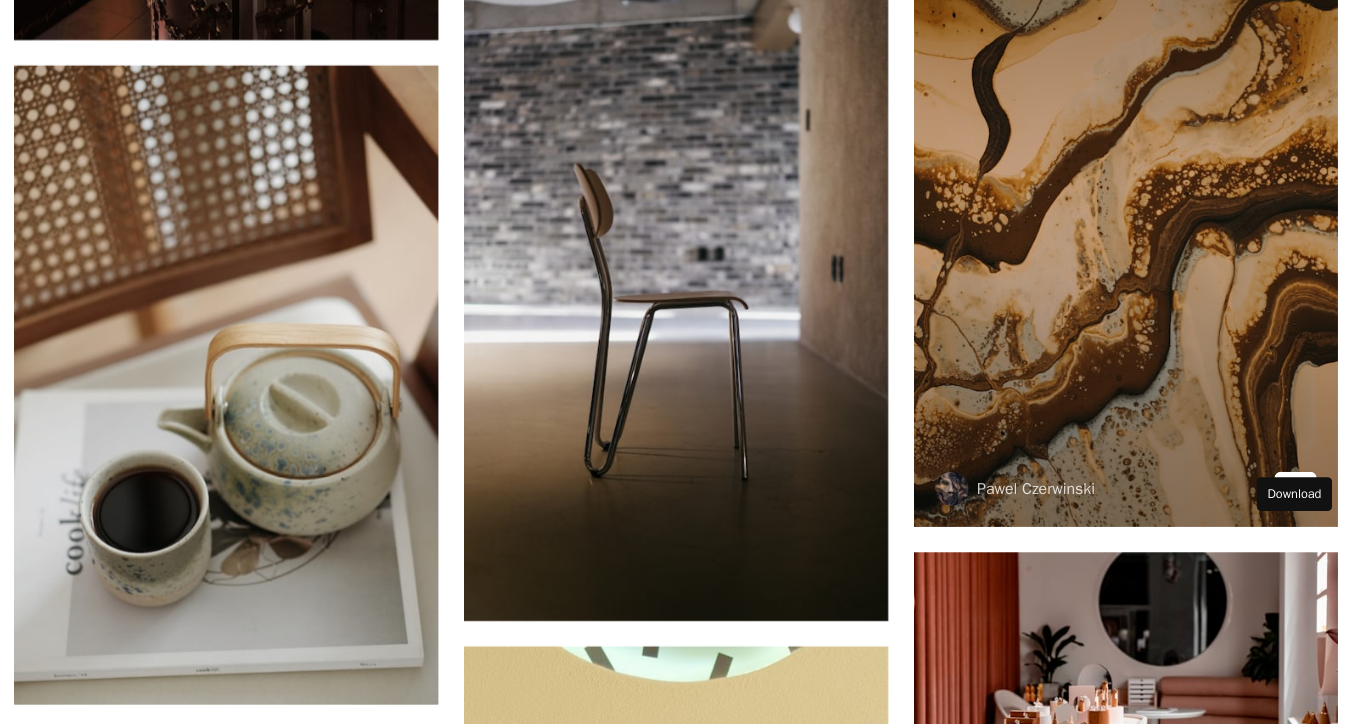 click 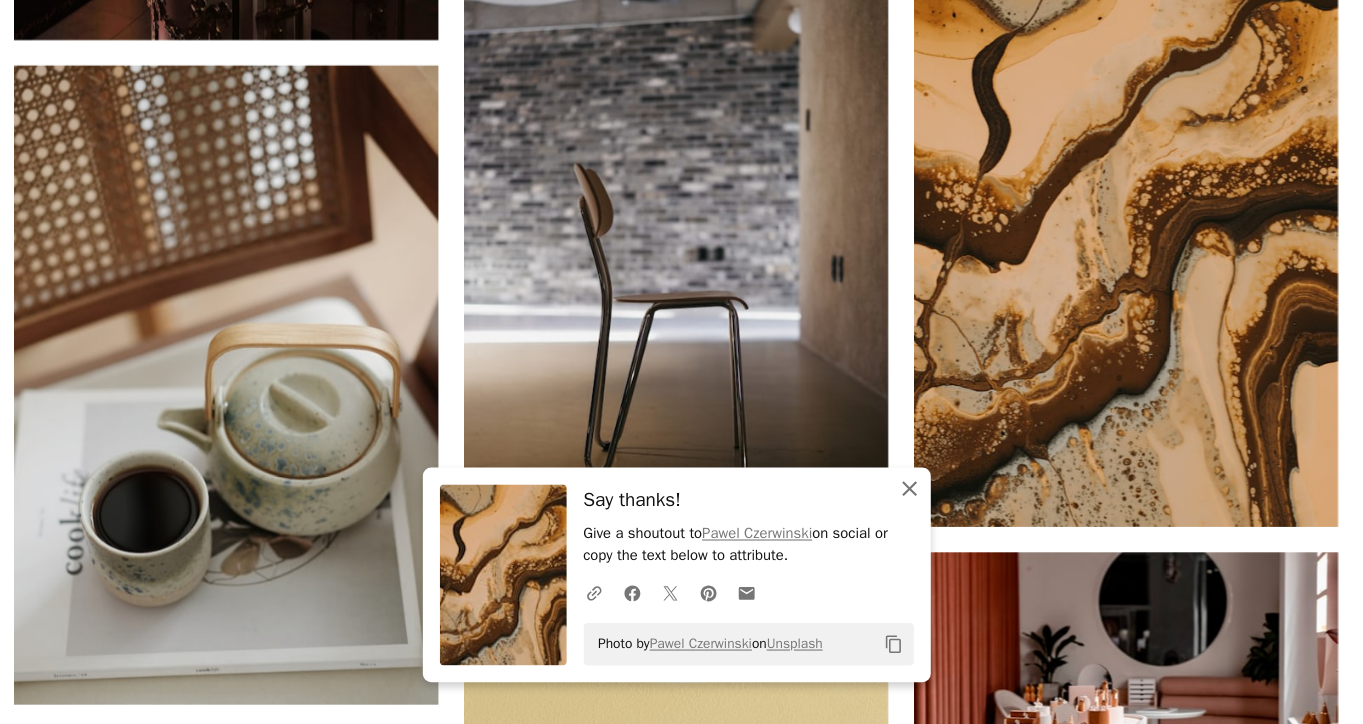 click on "An X shape" 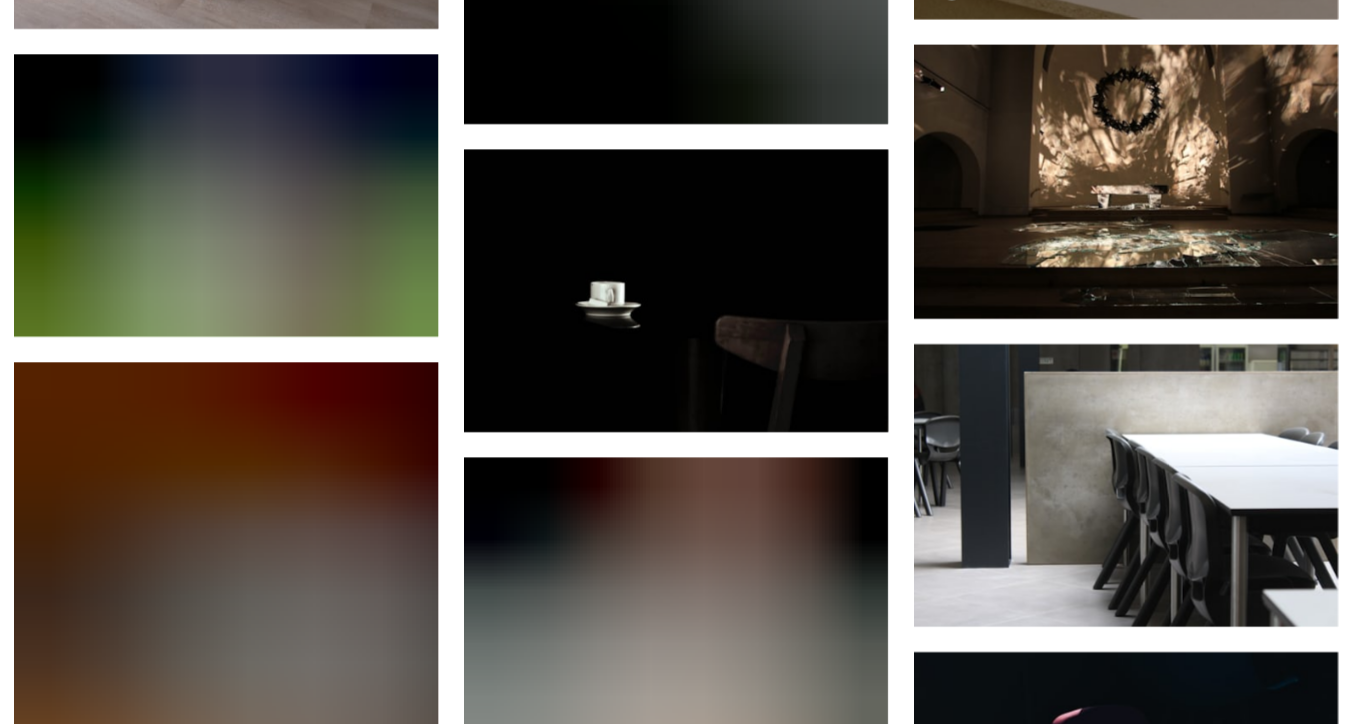 scroll, scrollTop: 222290, scrollLeft: 0, axis: vertical 